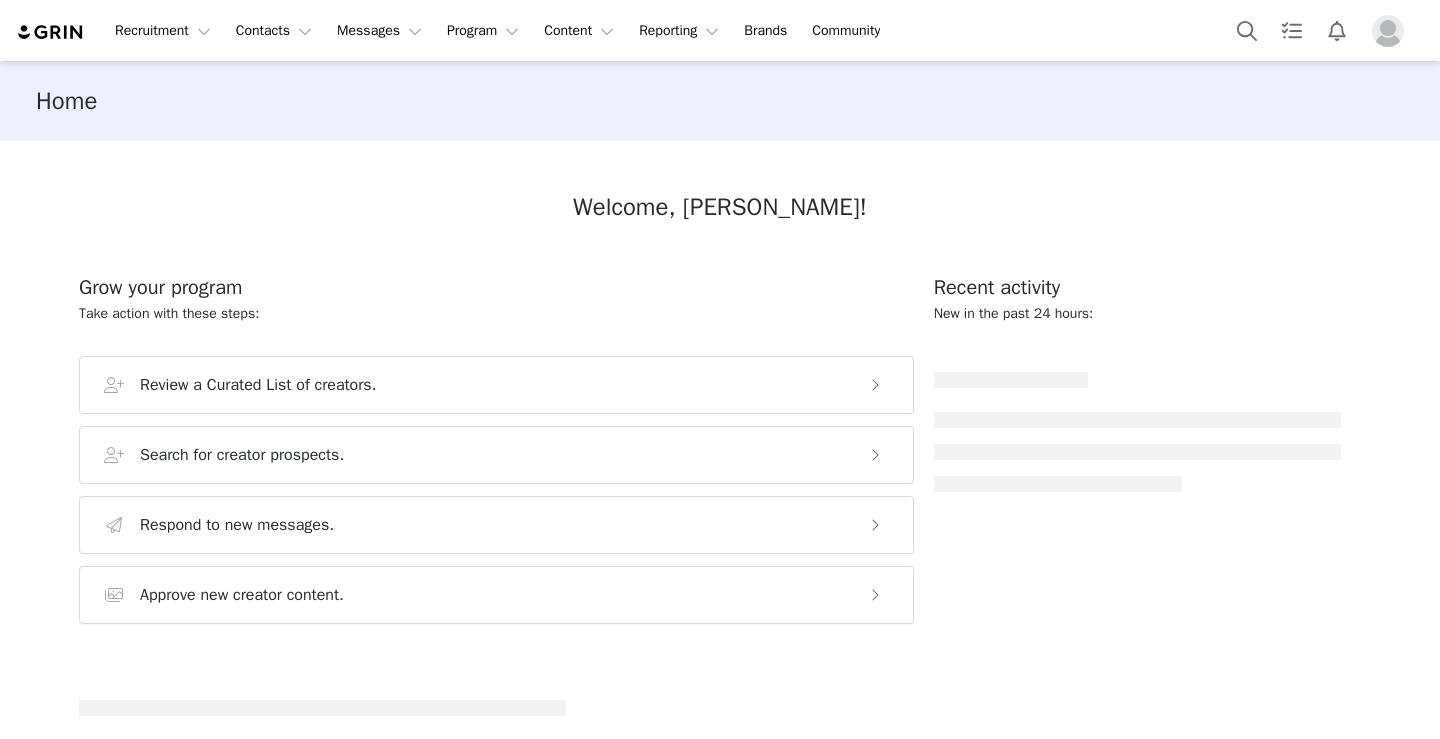 scroll, scrollTop: 0, scrollLeft: 0, axis: both 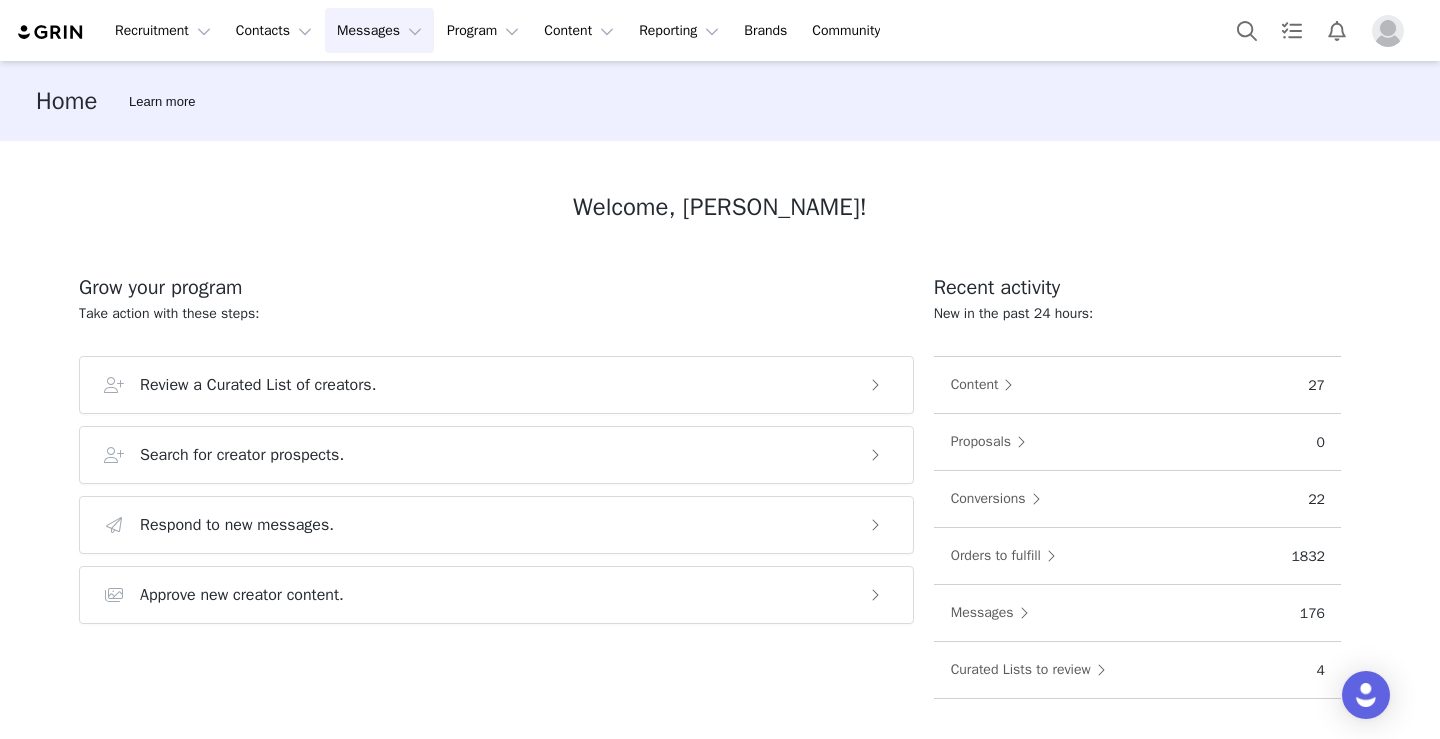 click on "Messages Messages" at bounding box center (379, 30) 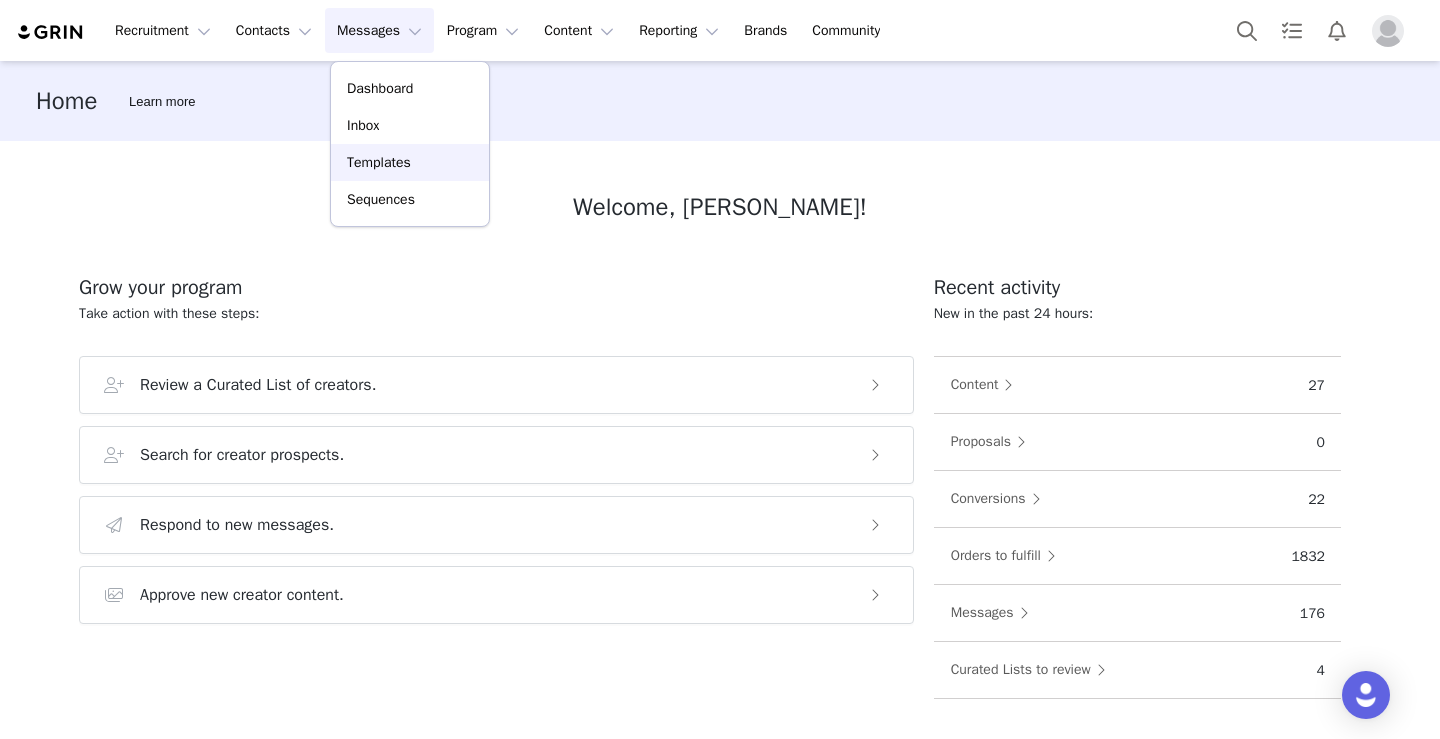 click on "Templates" at bounding box center [410, 162] 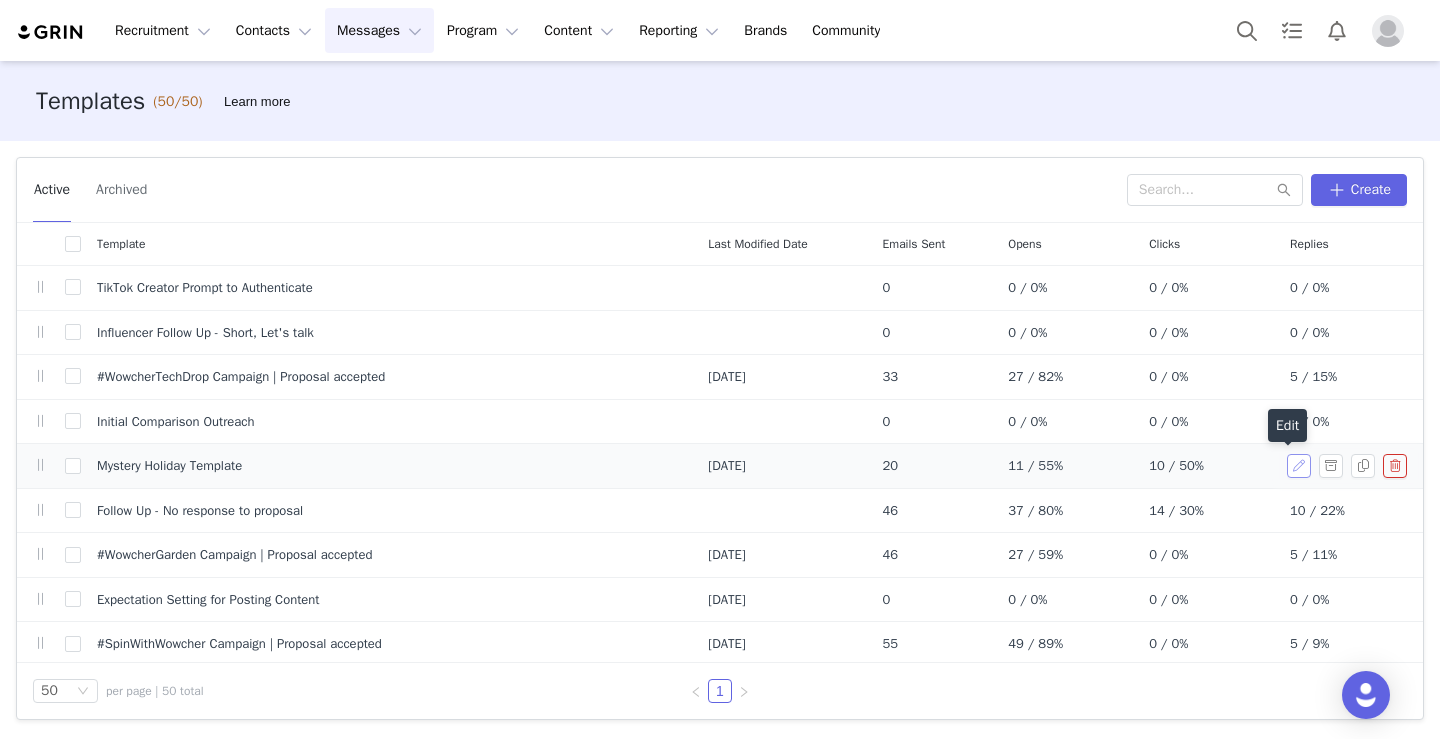 click at bounding box center [1299, 466] 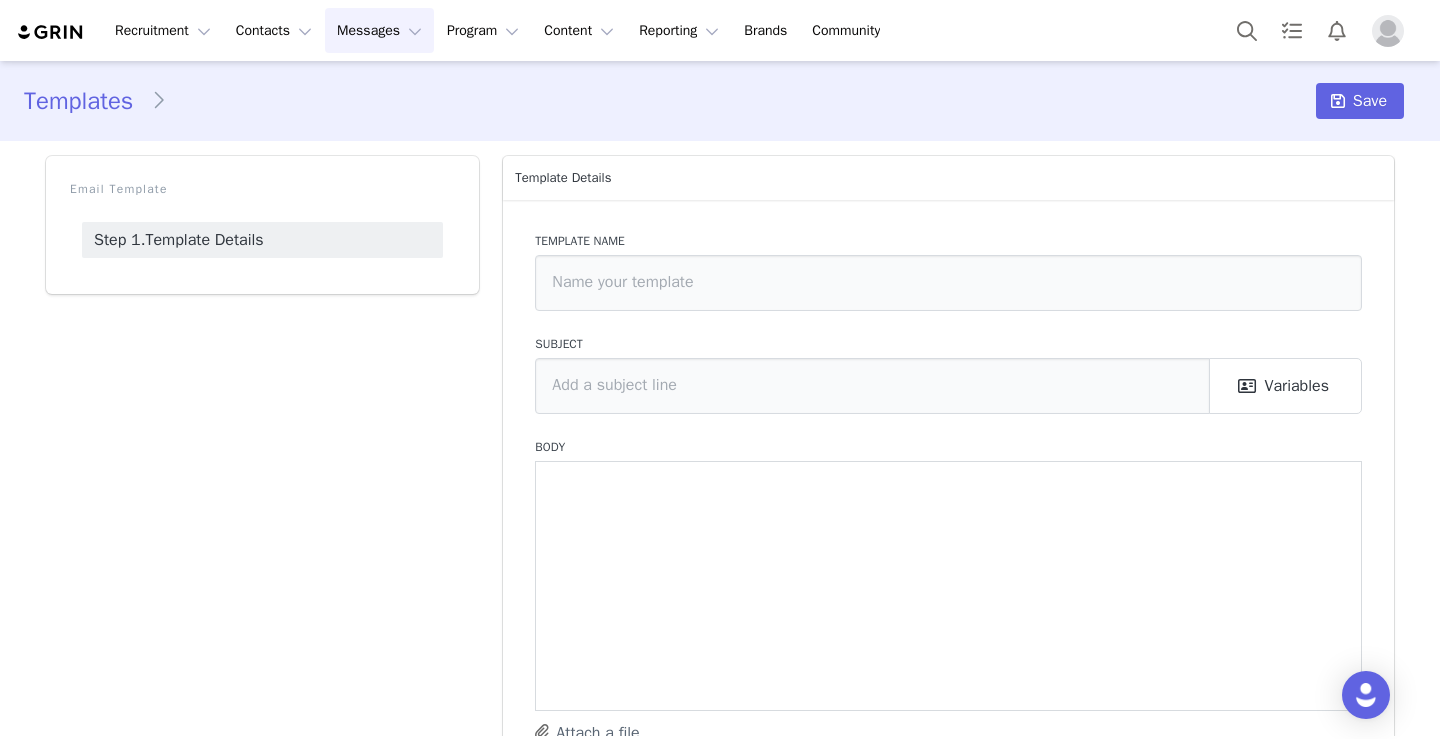 type on "Mystery Holiday Template" 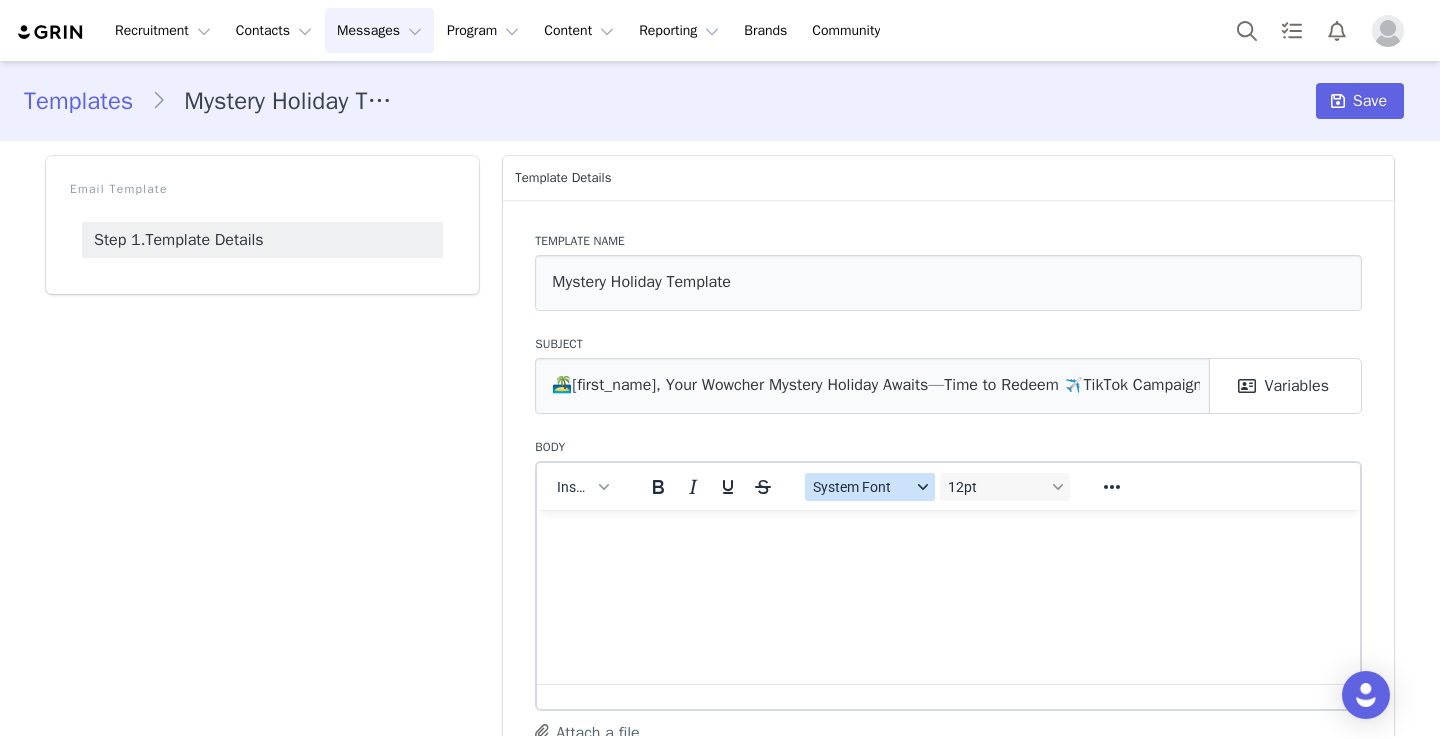 scroll, scrollTop: 0, scrollLeft: 0, axis: both 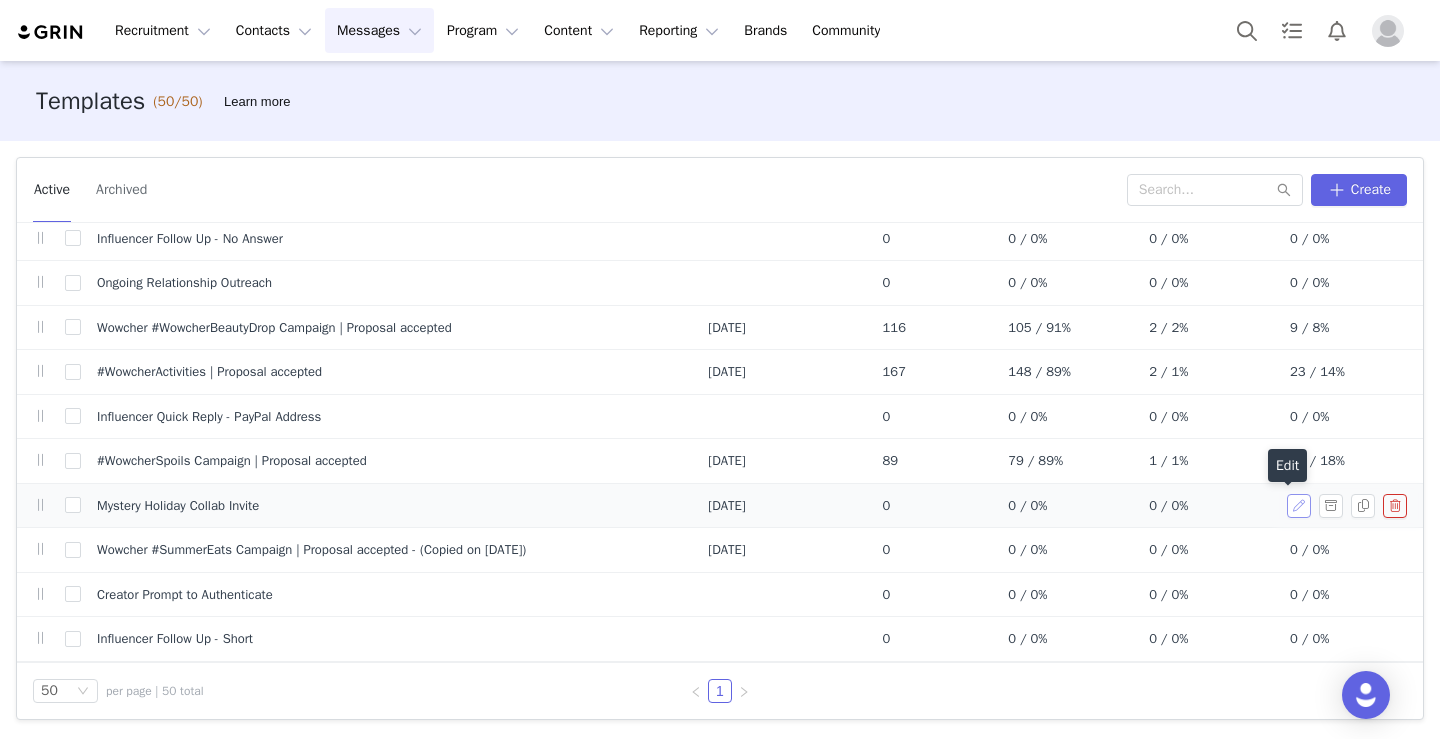click at bounding box center [1299, 506] 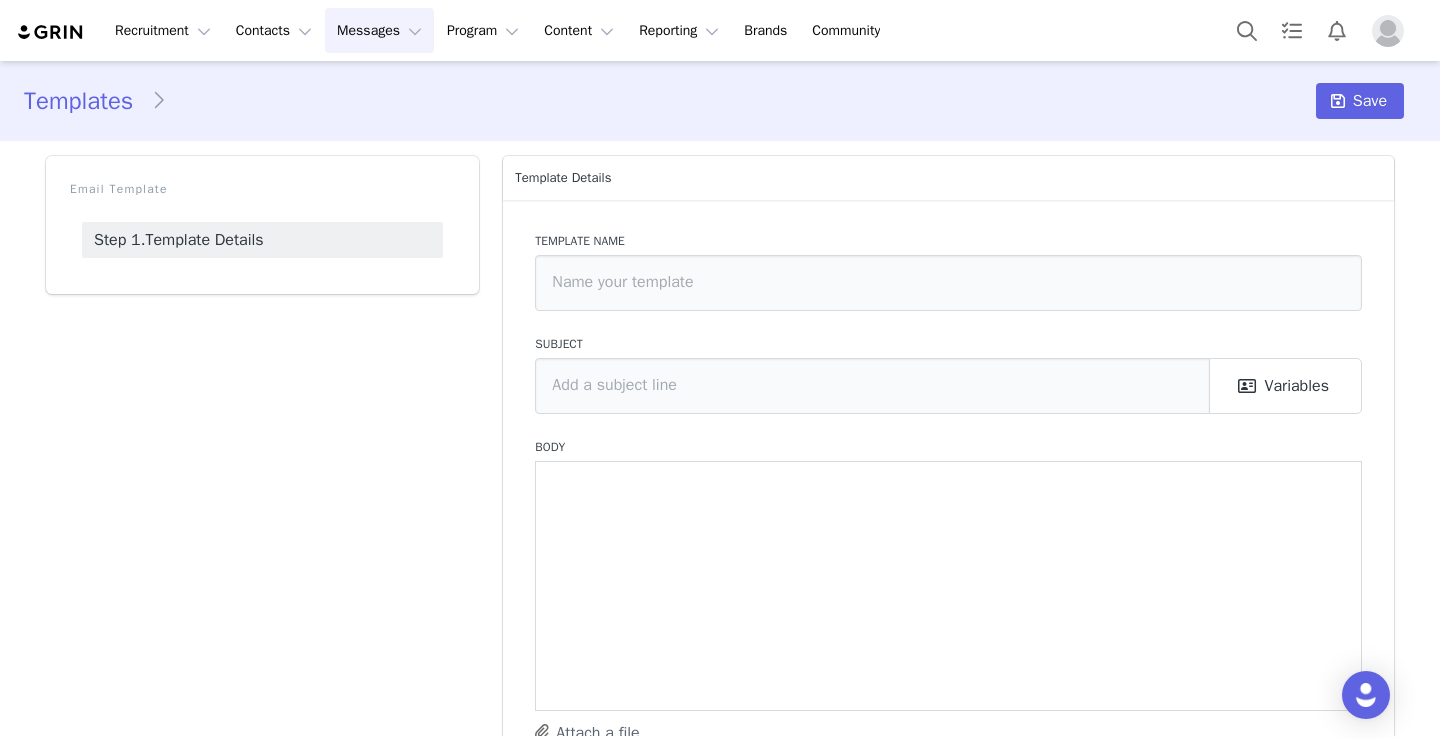 type on "Mystery Holiday Collab Invite" 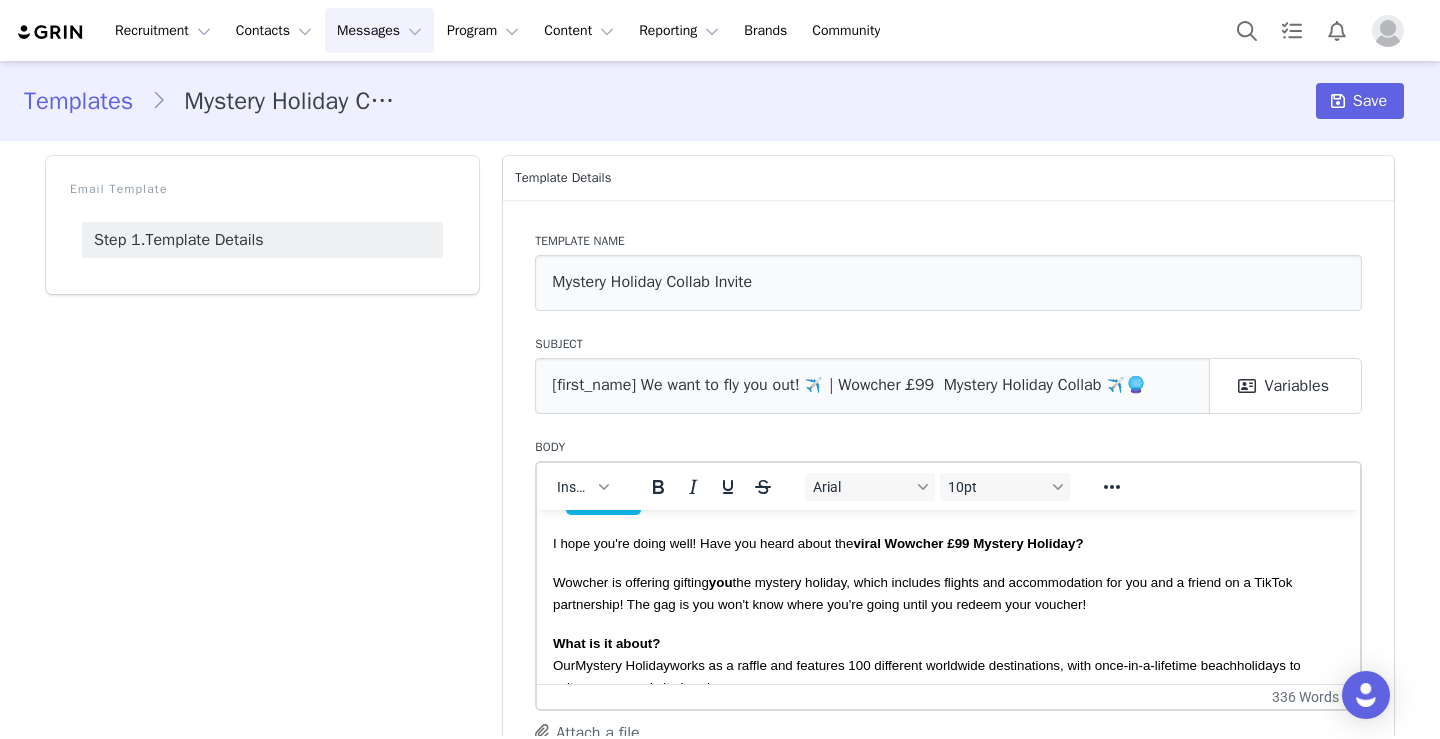 scroll, scrollTop: 29, scrollLeft: 0, axis: vertical 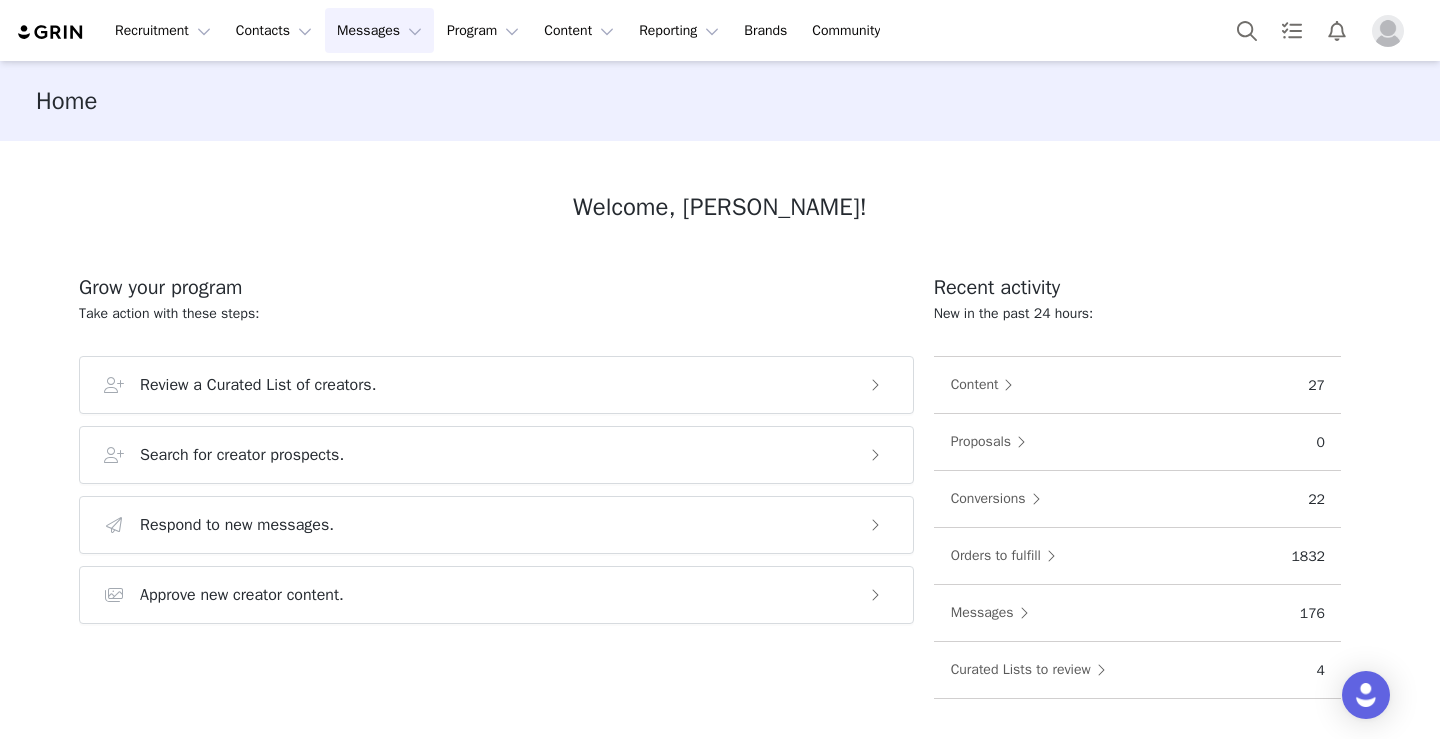 click on "Messages Messages" at bounding box center [379, 30] 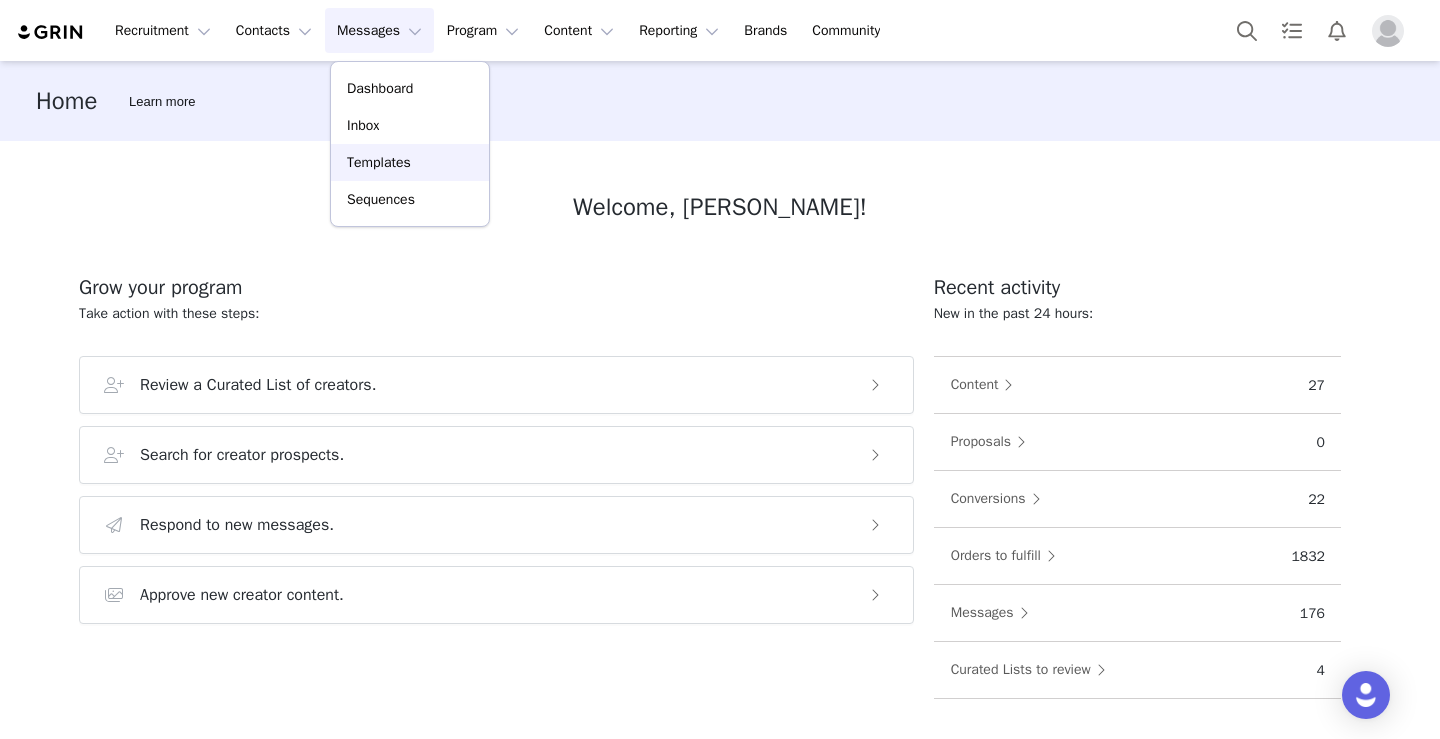 click on "Templates" at bounding box center (410, 162) 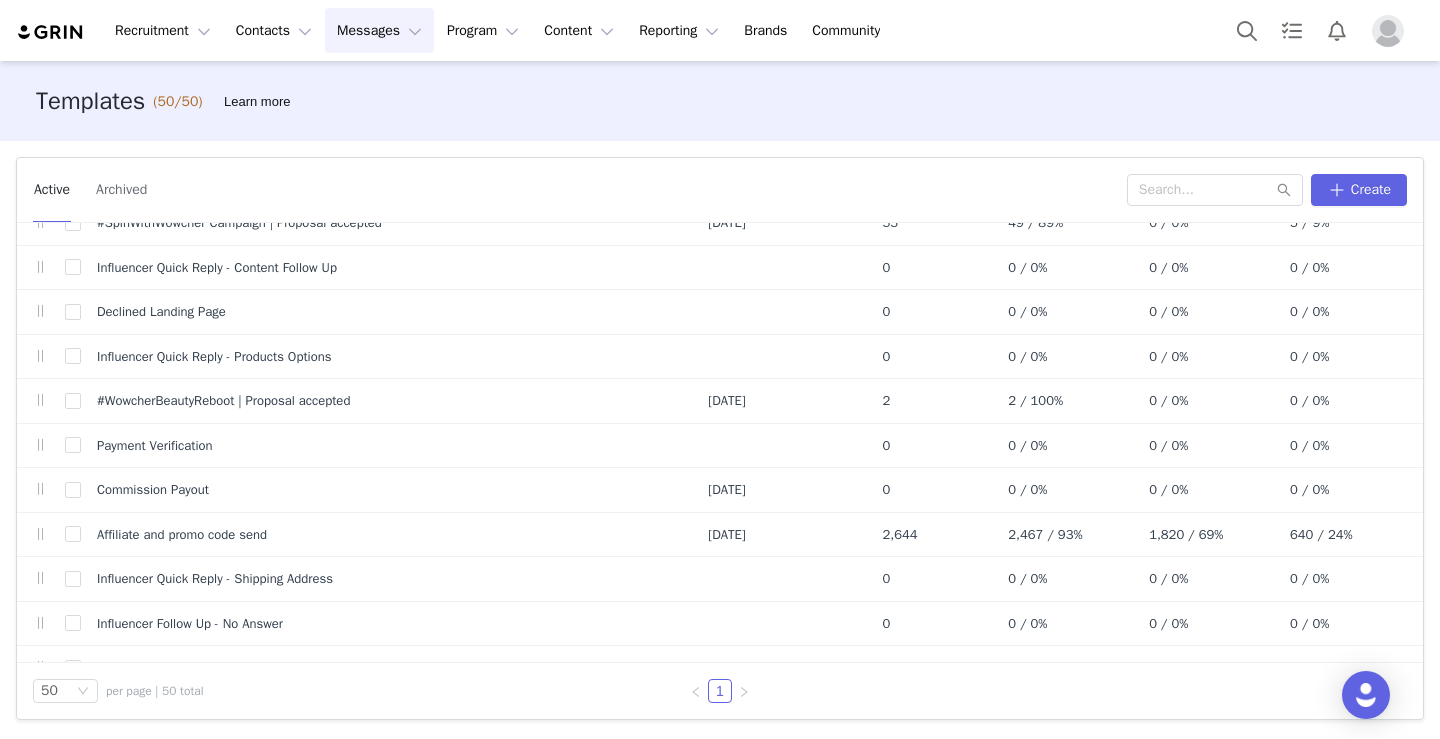 scroll, scrollTop: 503, scrollLeft: 0, axis: vertical 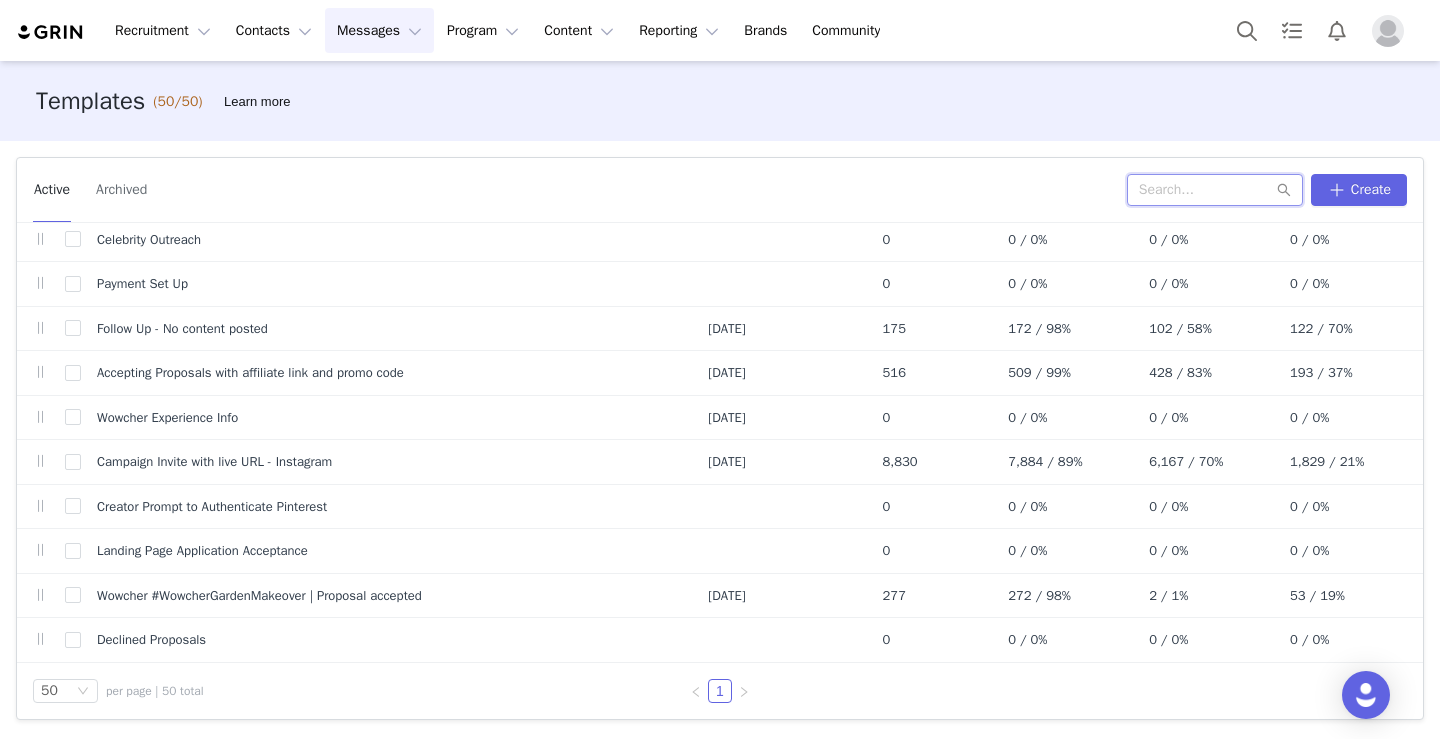 click at bounding box center [1215, 190] 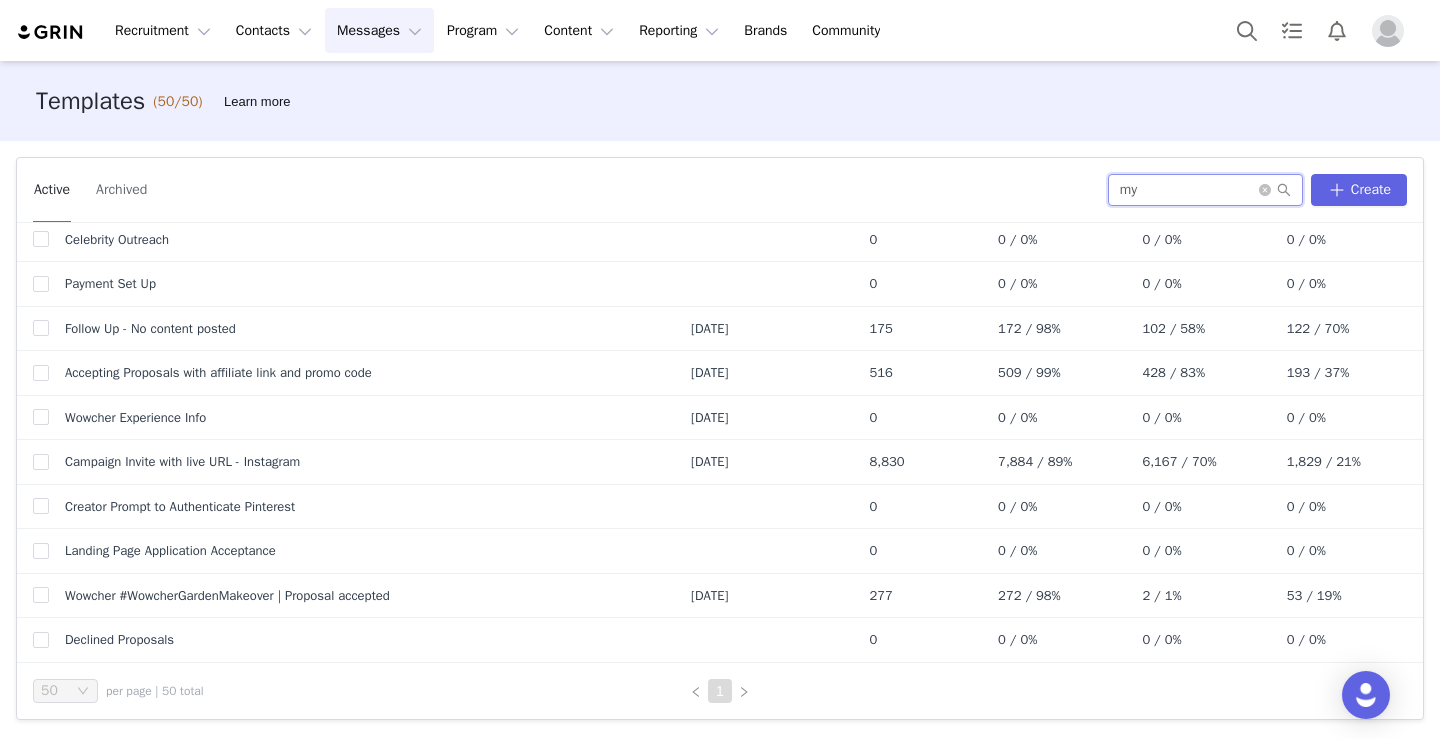 scroll, scrollTop: 0, scrollLeft: 0, axis: both 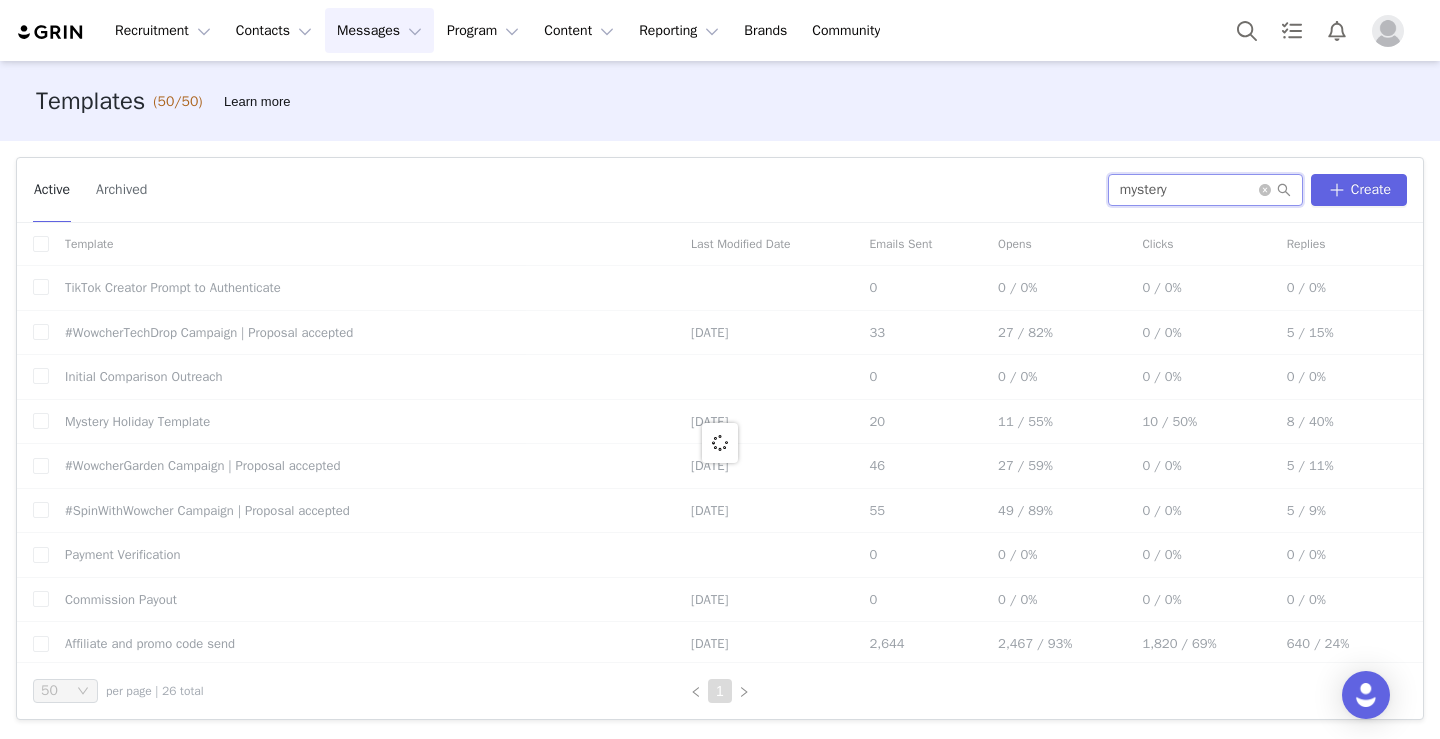 type on "mystery" 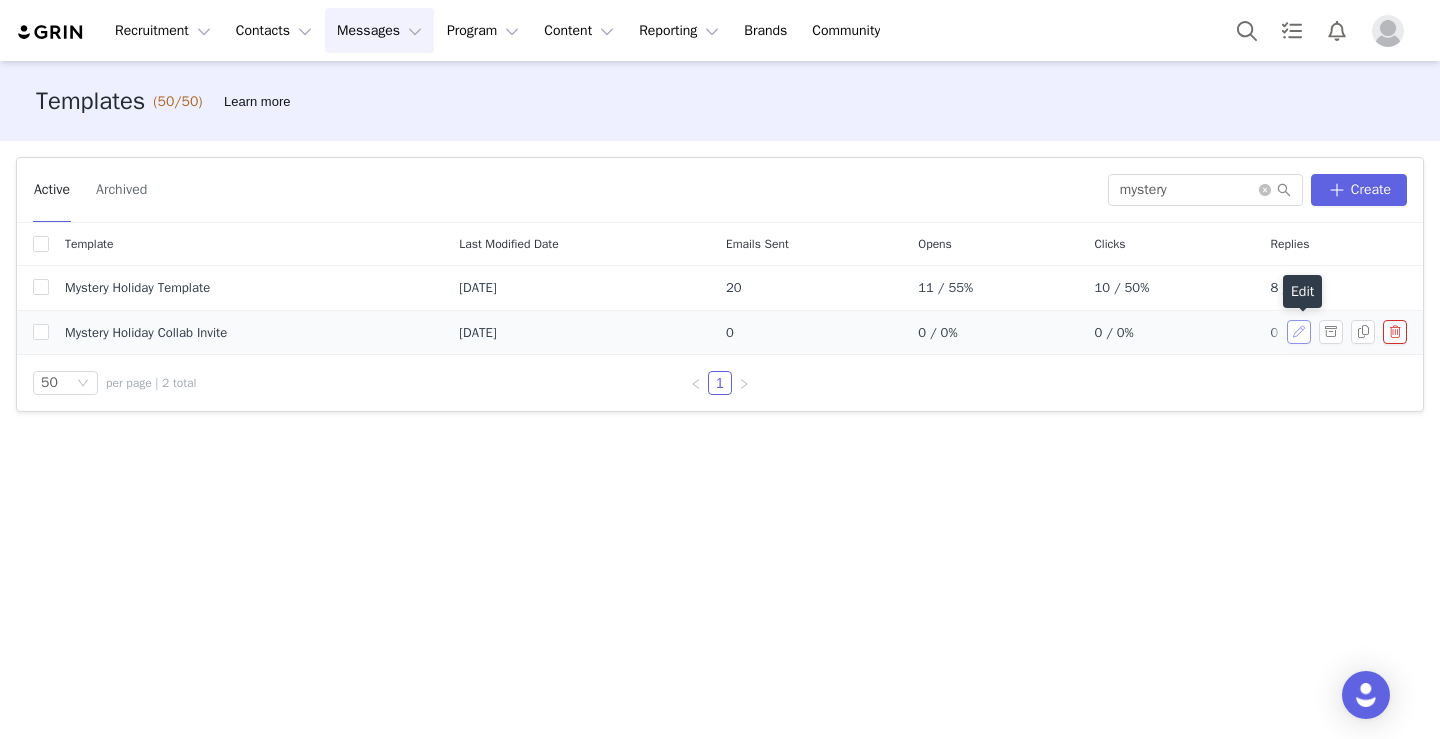 click at bounding box center (1299, 332) 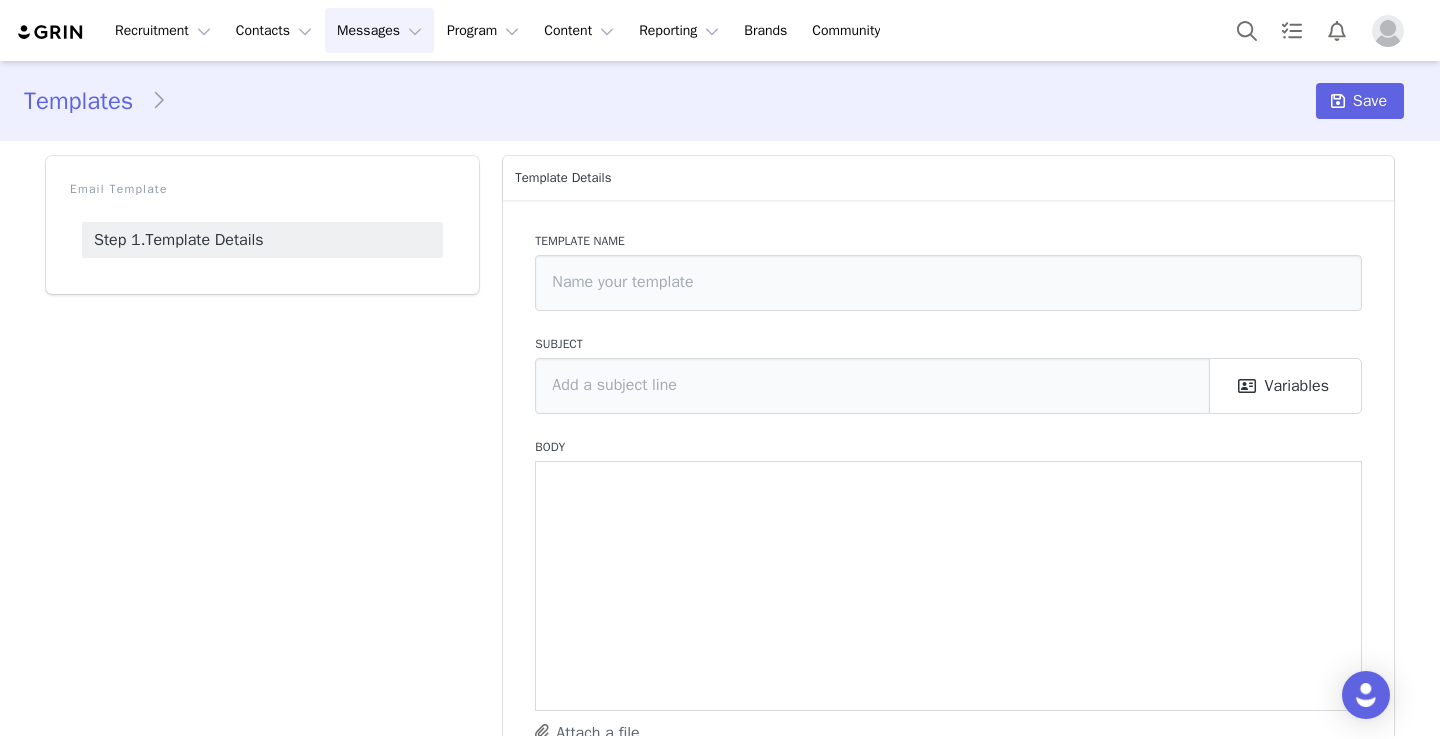 type on "Mystery Holiday Collab Invite" 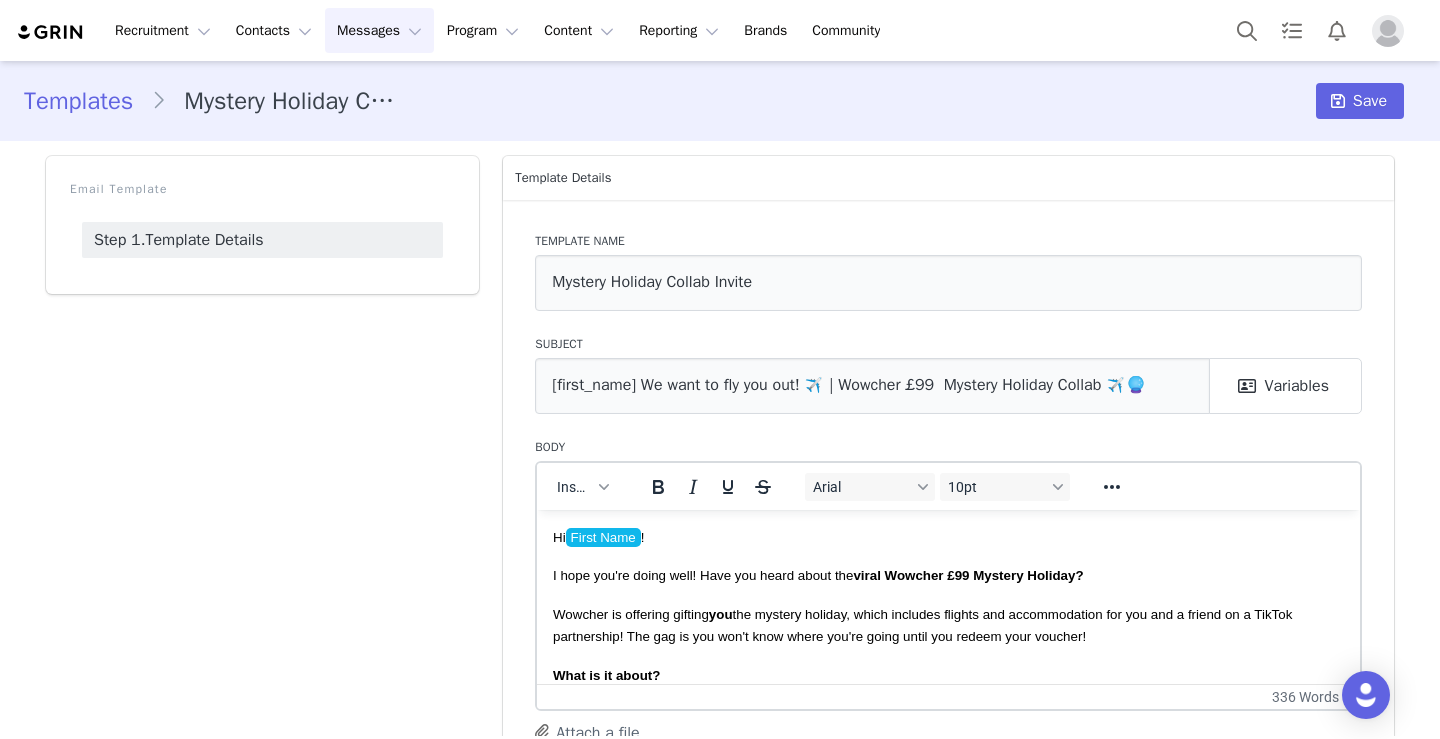 scroll, scrollTop: 0, scrollLeft: 0, axis: both 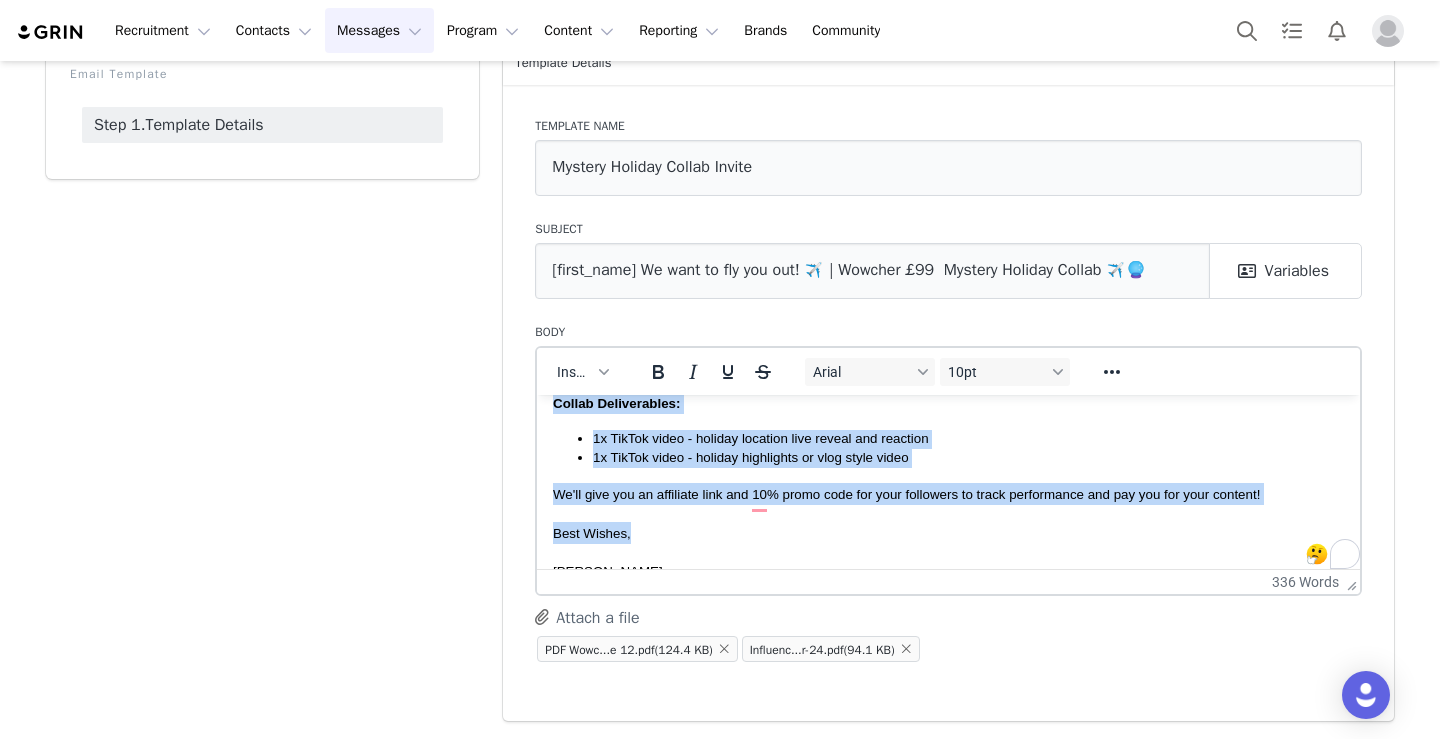 drag, startPoint x: 552, startPoint y: 424, endPoint x: 829, endPoint y: 536, distance: 298.7859 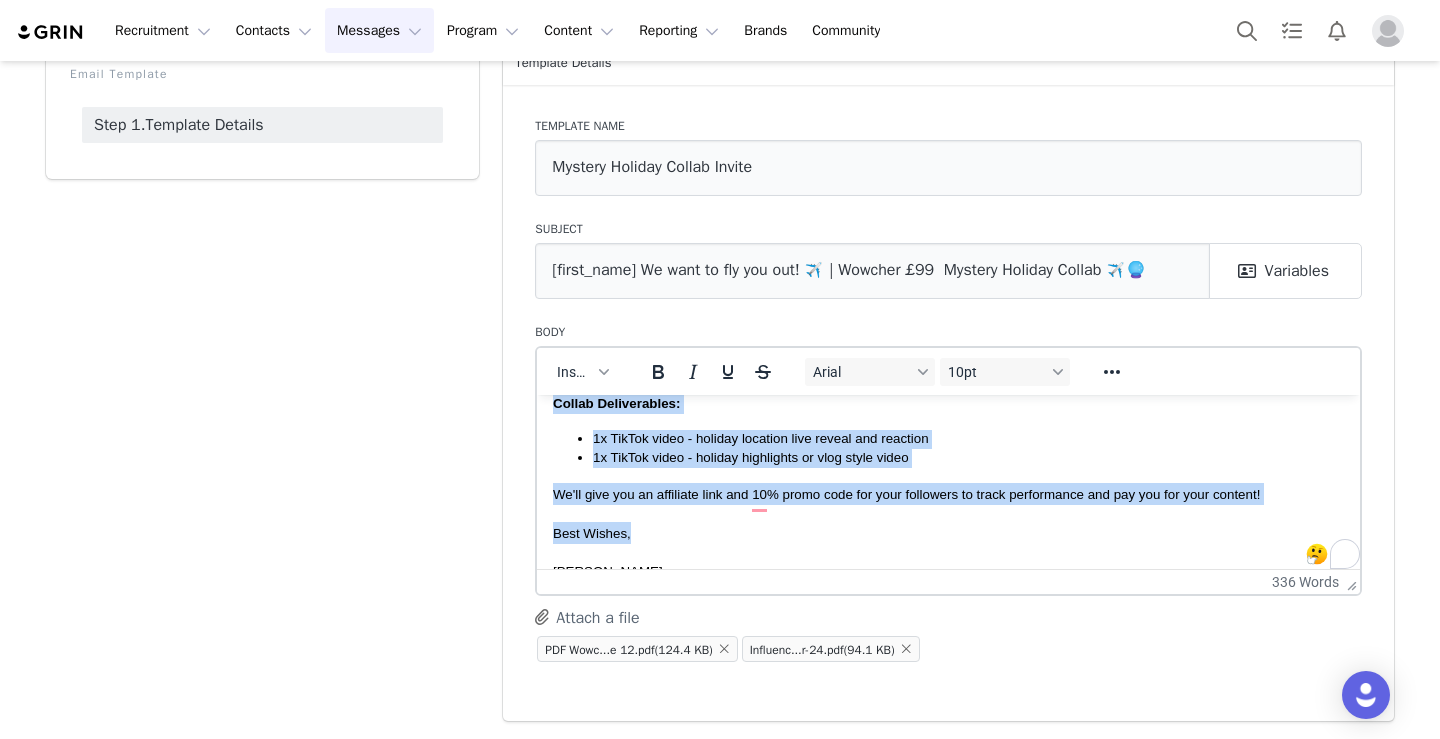 click on "Hi  First Name ! I hope you're doing well! Have you heard about the  viral Wowcher £99 Mystery Holiday?  Wowcher is offering gifting  you  the mystery holiday, which includes flights and accommodation for you and a friend on a TikTok partnership! The gag is you won't know where you're going until you redeem your voucher!  What is it about?  Our  Mystery   Holiday  works as a raffle and features 100 different worldwide destinations, with once-in-a-lifetime beach  holiday s to culture-crammed city breaks.  Whatever  holiday  you snag, we guarantee a  holiday  to remember will be awaiting you. What will Wowcher provide on this collaboration?  Travel to cover flights and accommodation with a plus one (for two) Travel care package sent to you before your  holiday   Payment made from your content - 8% commission  How does it work?   We'd like influencers on this collaboration to make  a reveal video  of your destination next and a second TikTok of a vlog/holiday snipped of your experience." at bounding box center (948, 197) 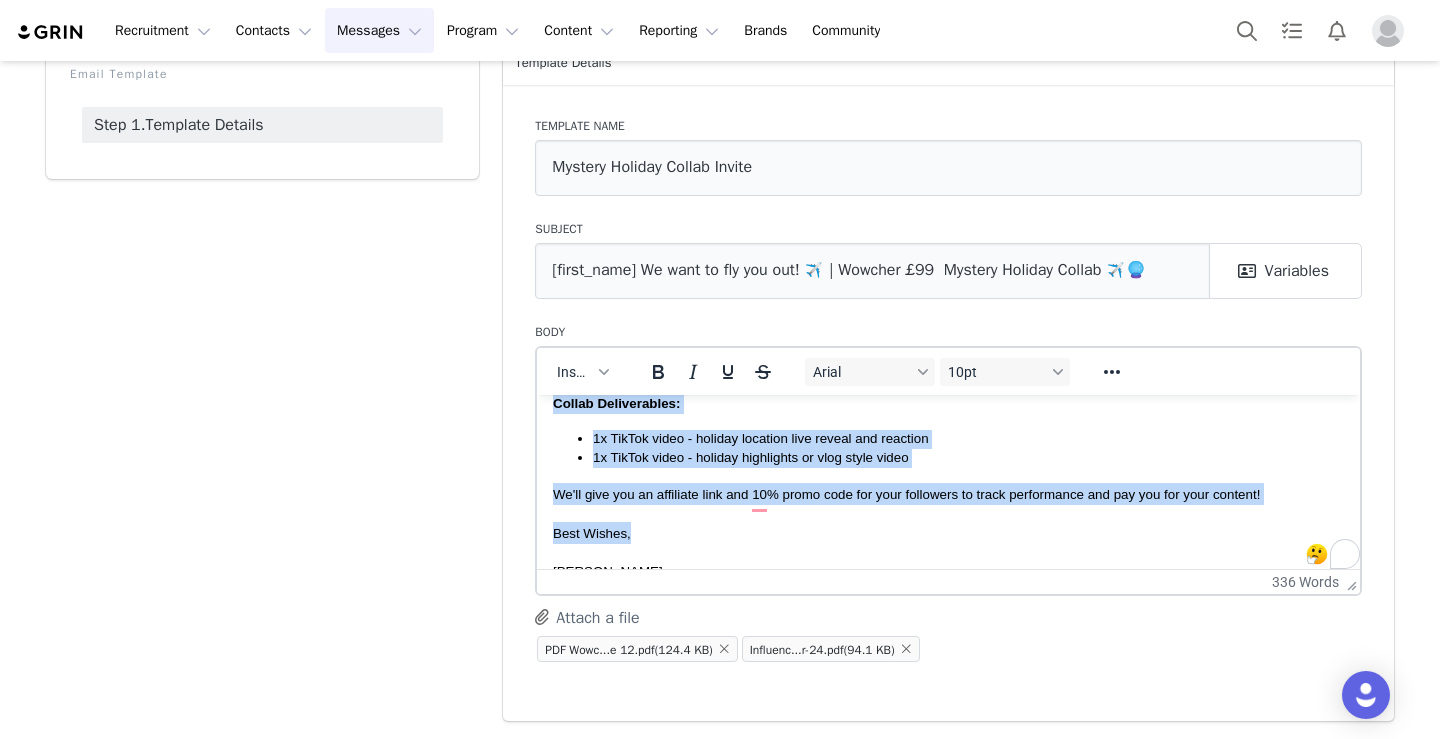 copy on "Hi  First Name ! I hope you're doing well! Have you heard about the  viral Wowcher £99 Mystery Holiday?  Wowcher is offering gifting  you  the mystery holiday, which includes flights and accommodation for you and a friend on a TikTok partnership! The gag is you won't know where you're going until you redeem your voucher!  What is it about?  Our  Mystery   Holiday  works as a raffle and features 100 different worldwide destinations, with once-in-a-lifetime beach  holiday s to culture-crammed city breaks.  Whatever  holiday  you snag, we guarantee a  holiday  to remember will be awaiting you. What will Wowcher provide on this collaboration?  Travel to cover flights and accommodation with a plus one (for two) Travel care package sent to you before your  holiday   Payment made from your content - 8% commission  How does it work?   We'd like influencers on this collaboration to make  a reveal video  of your destination next and a second TikTok of a vlog/holiday snipped of your experience.  See examples:  https:..." 